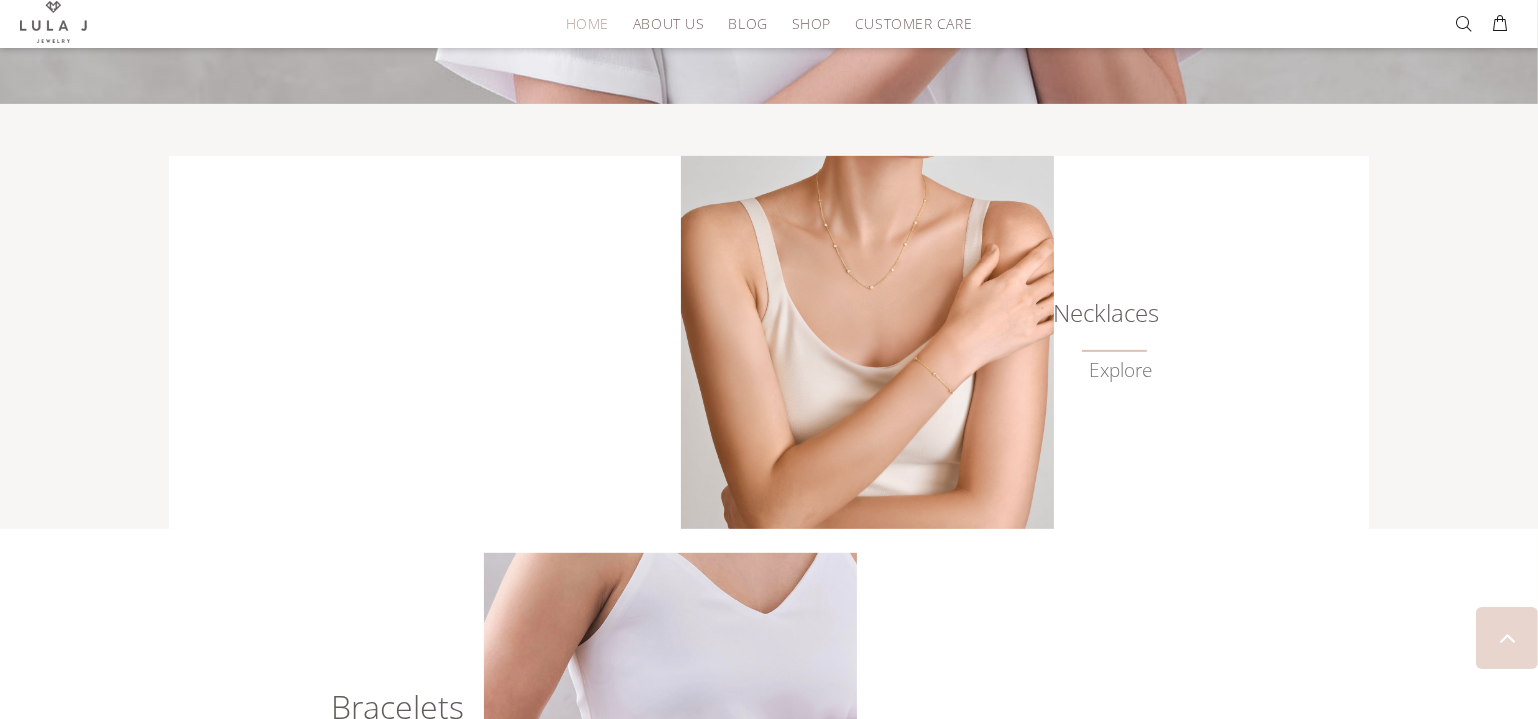 scroll, scrollTop: 969, scrollLeft: 0, axis: vertical 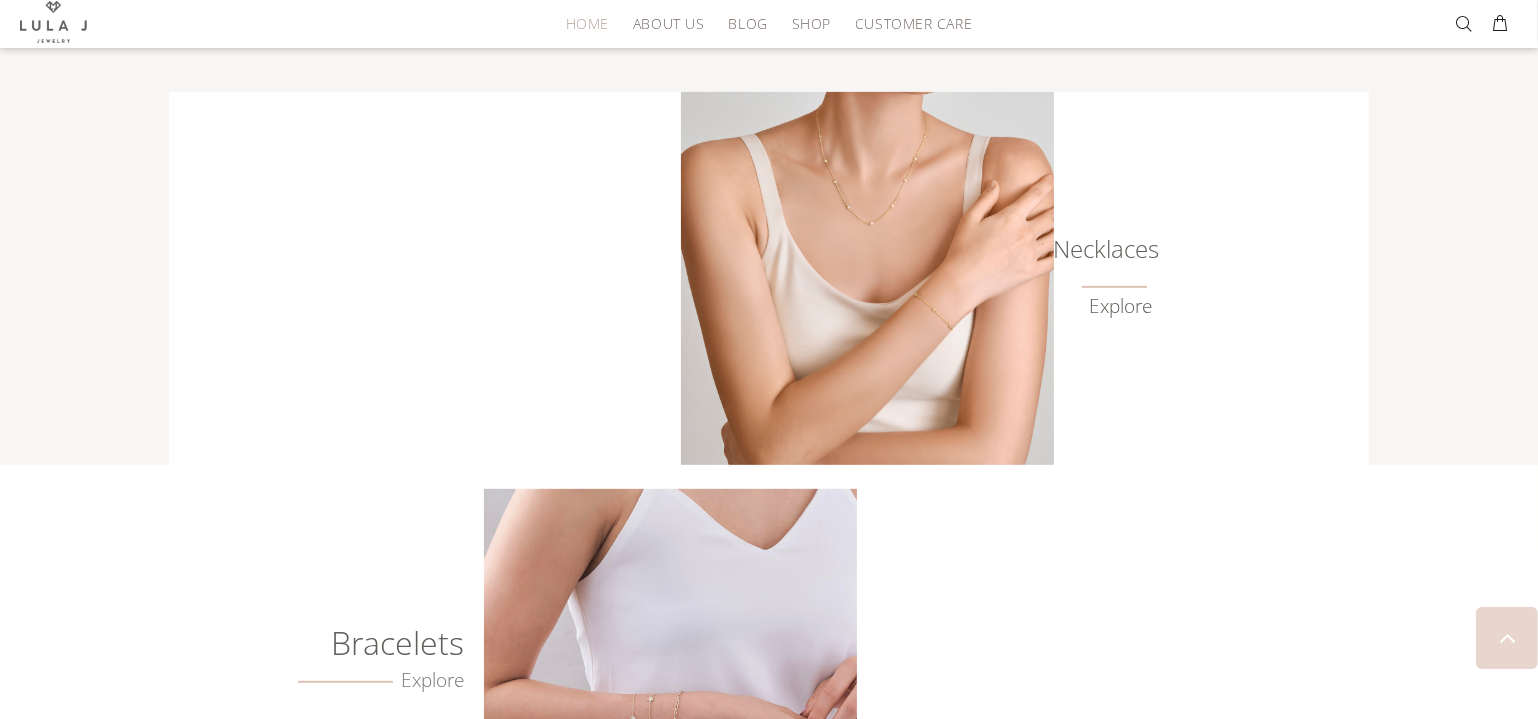 click on "Explore" at bounding box center (1120, 306) 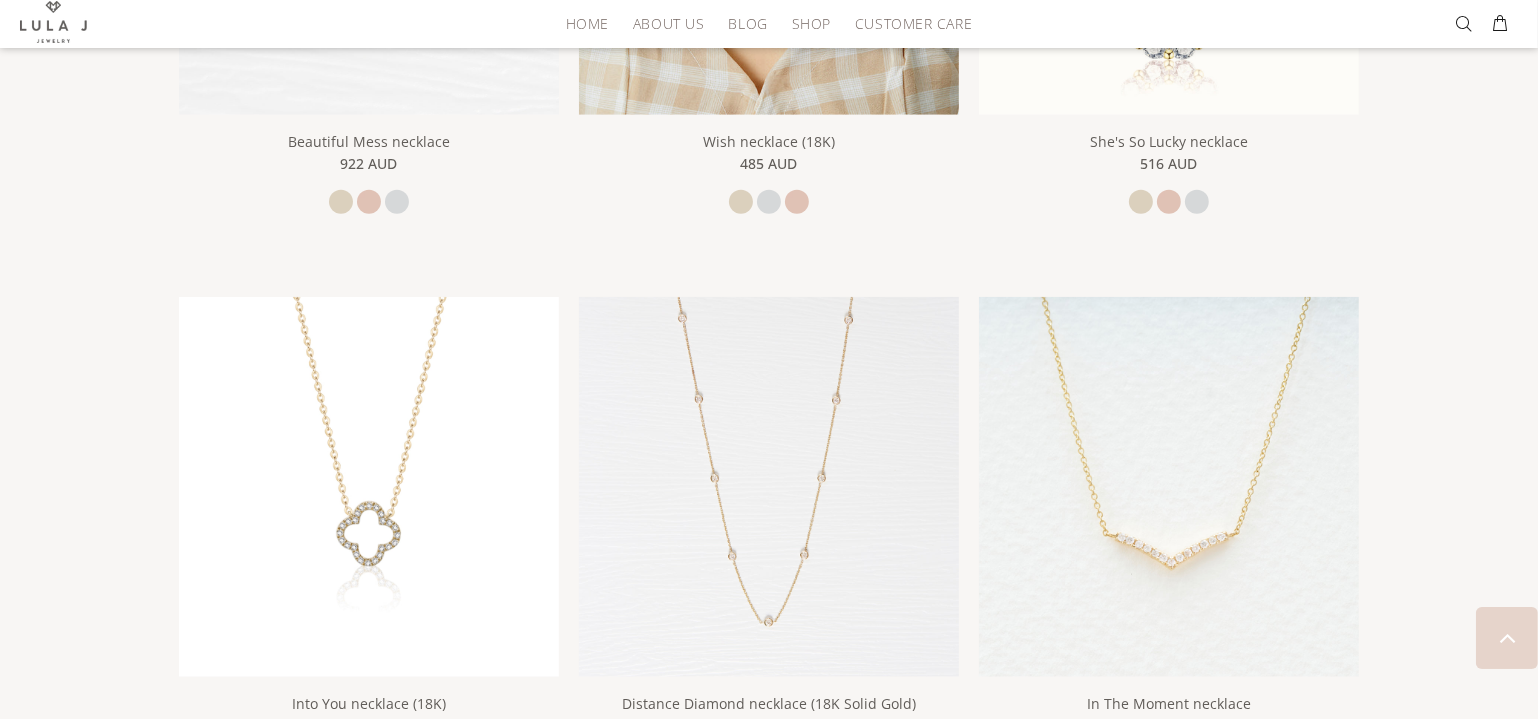 scroll, scrollTop: 1653, scrollLeft: 0, axis: vertical 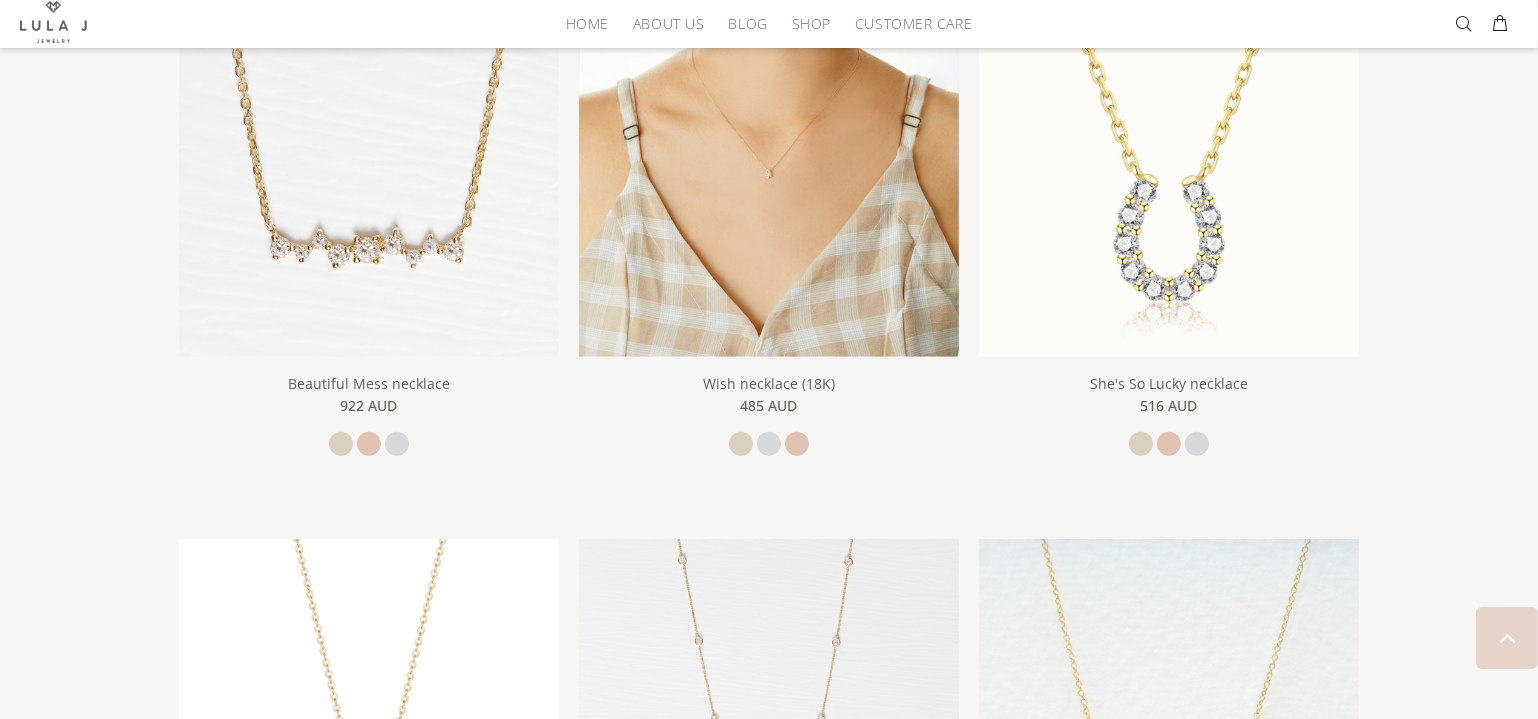 click at bounding box center (769, 167) 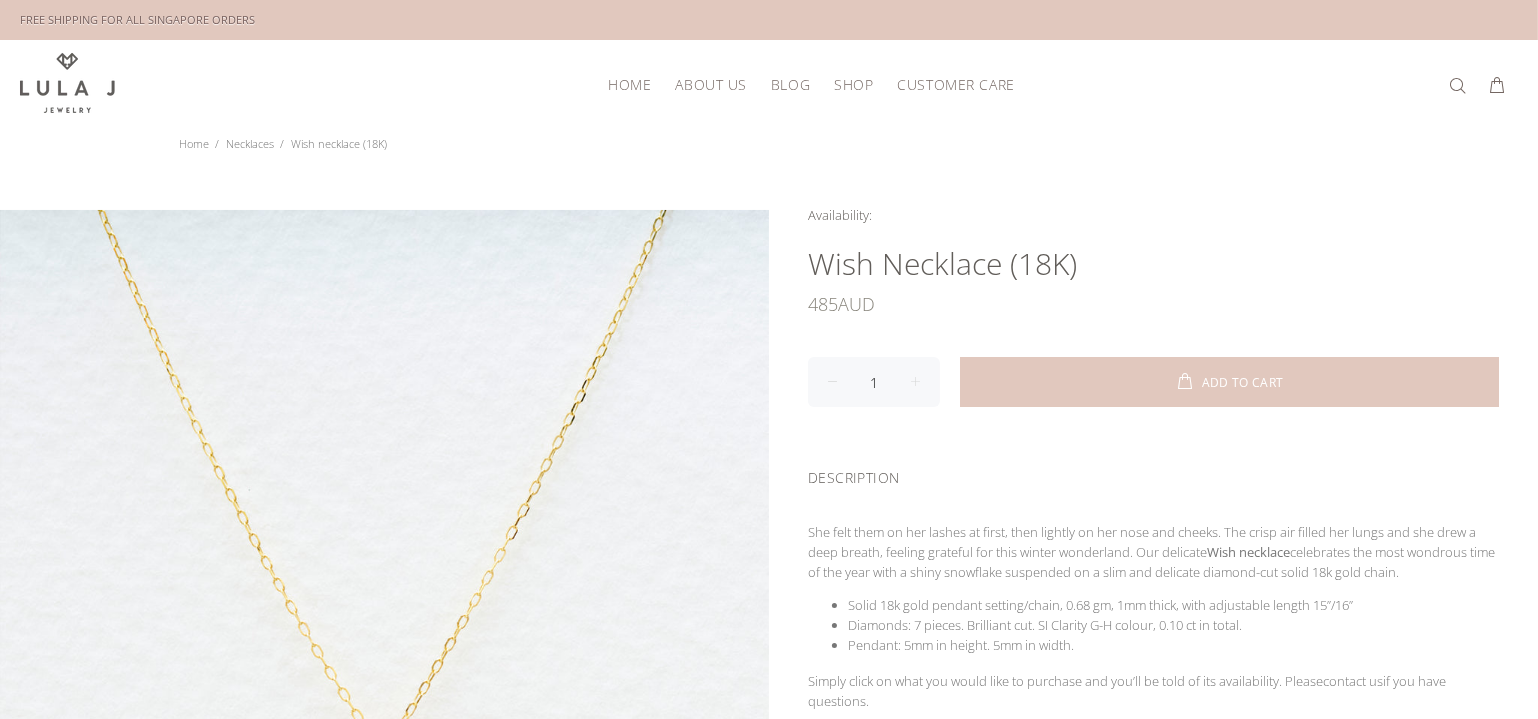 scroll, scrollTop: 242, scrollLeft: 0, axis: vertical 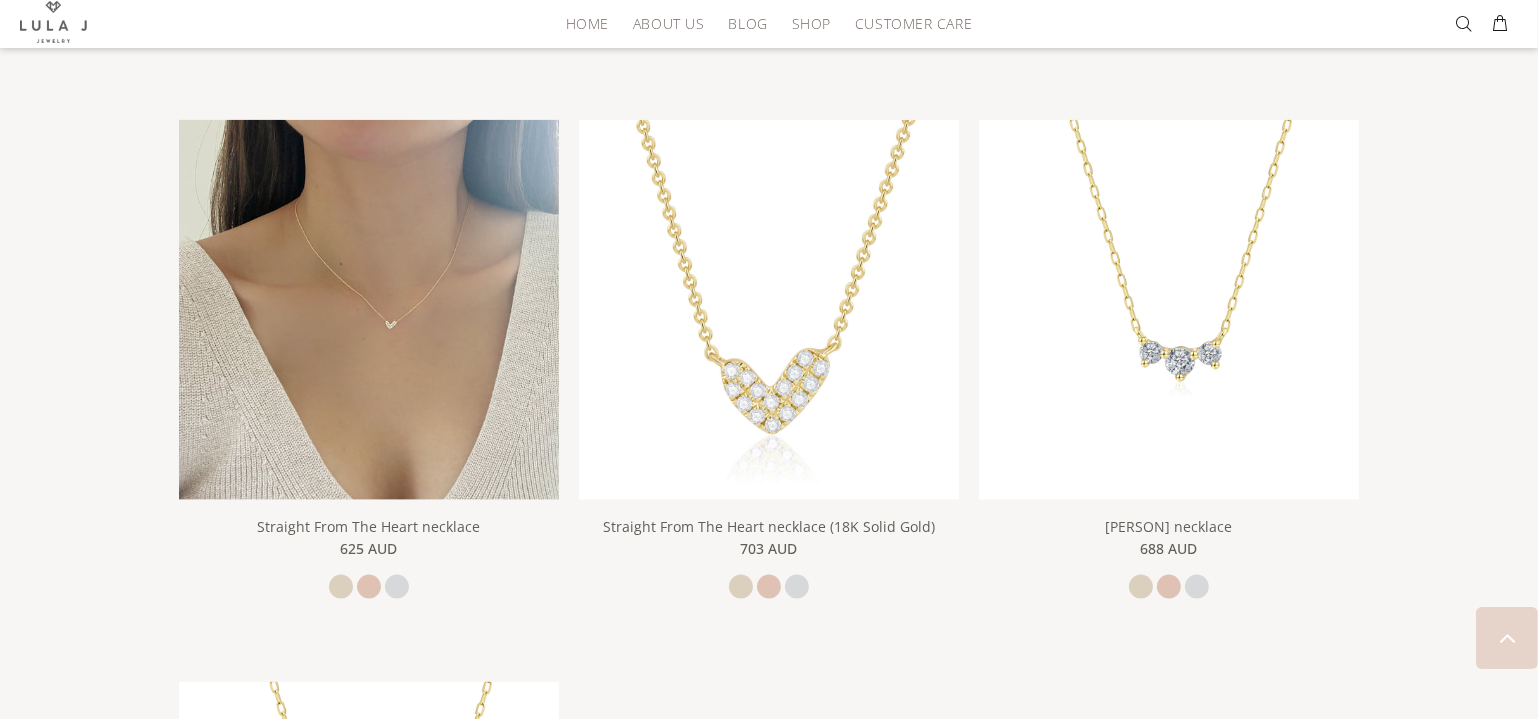 click at bounding box center (369, 310) 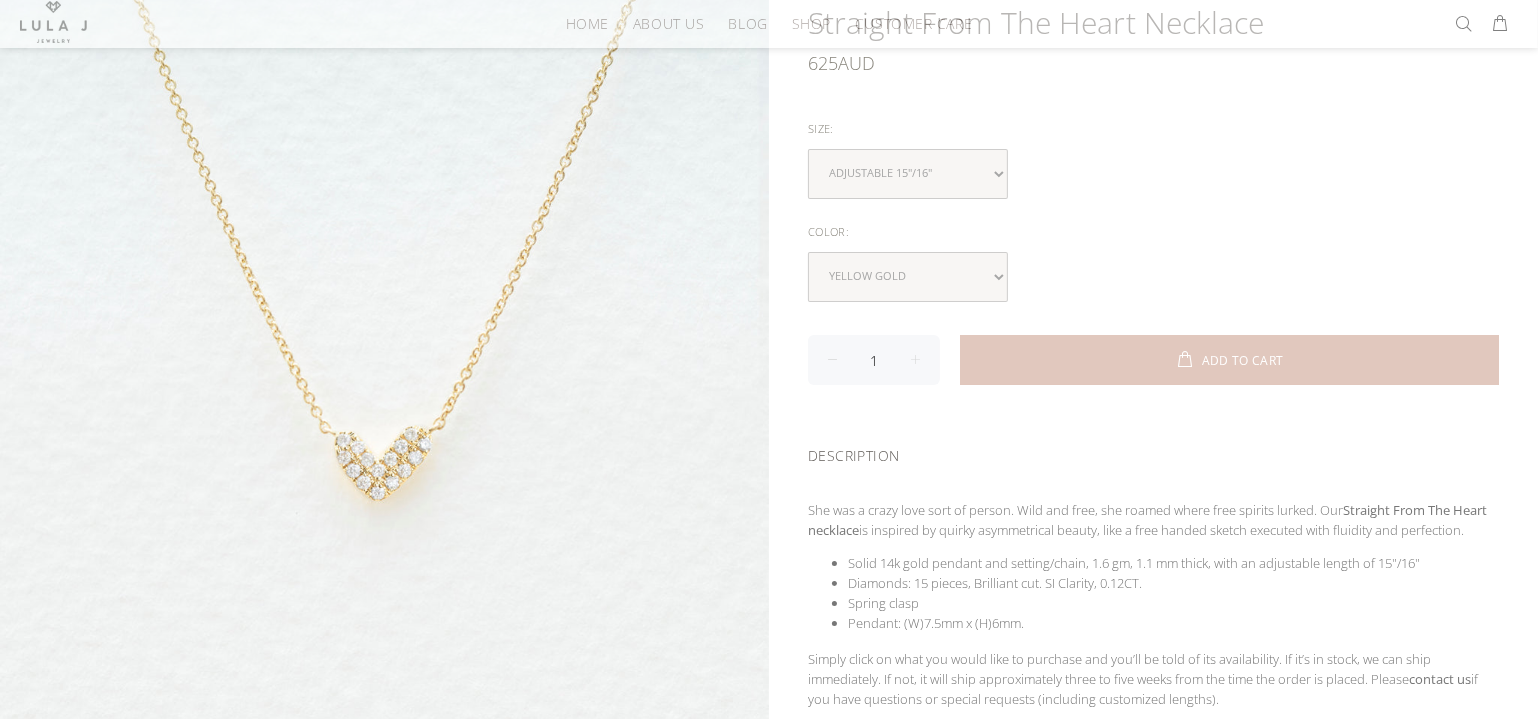 scroll, scrollTop: 242, scrollLeft: 0, axis: vertical 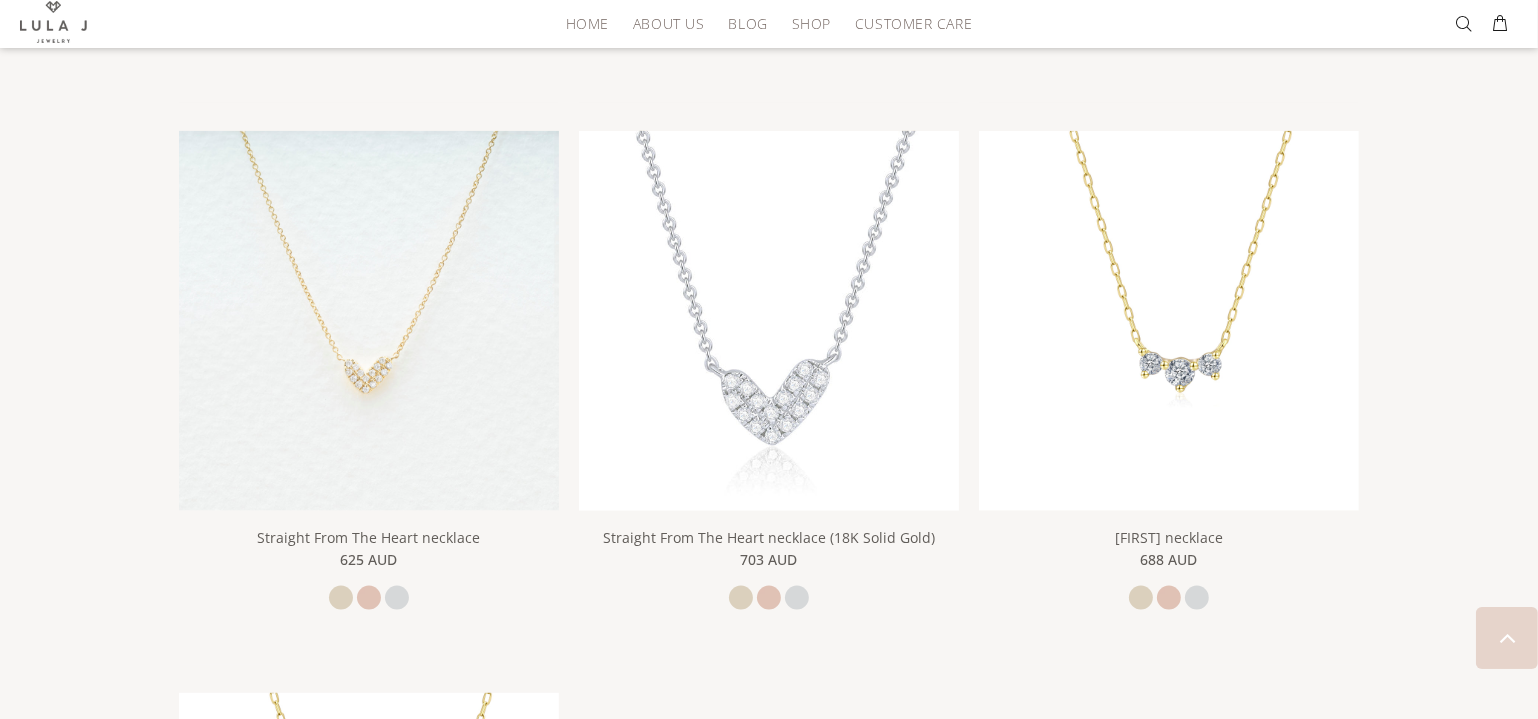 click at bounding box center [769, 321] 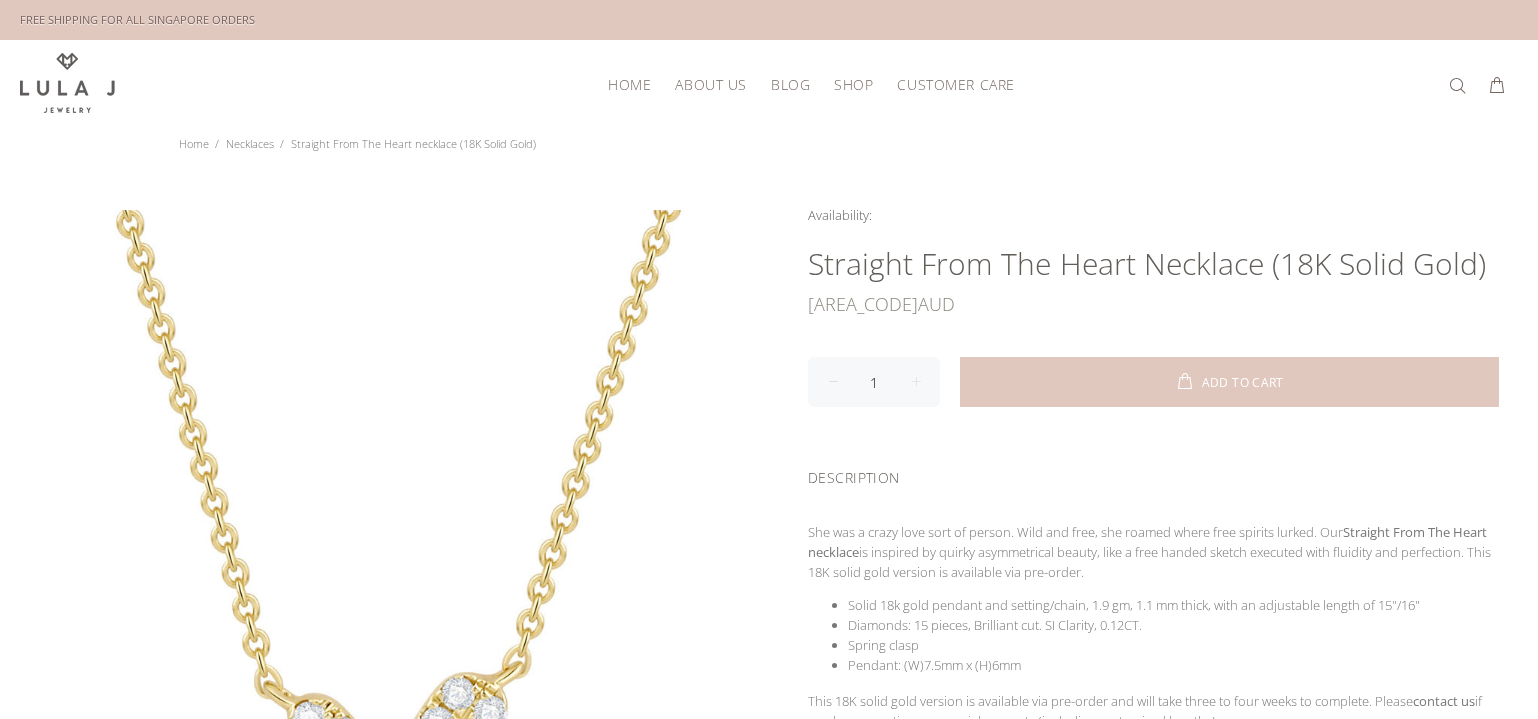 scroll, scrollTop: 0, scrollLeft: 0, axis: both 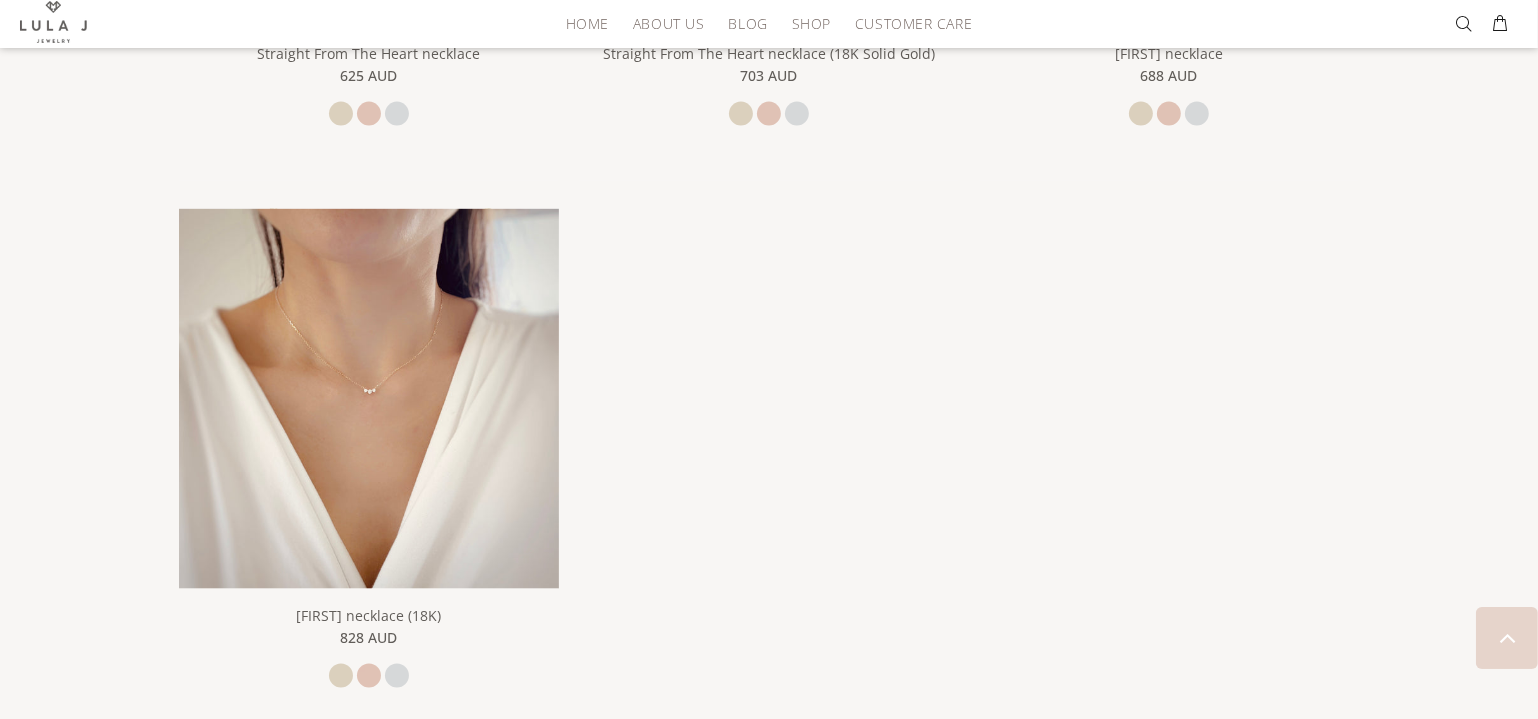 click at bounding box center [369, 399] 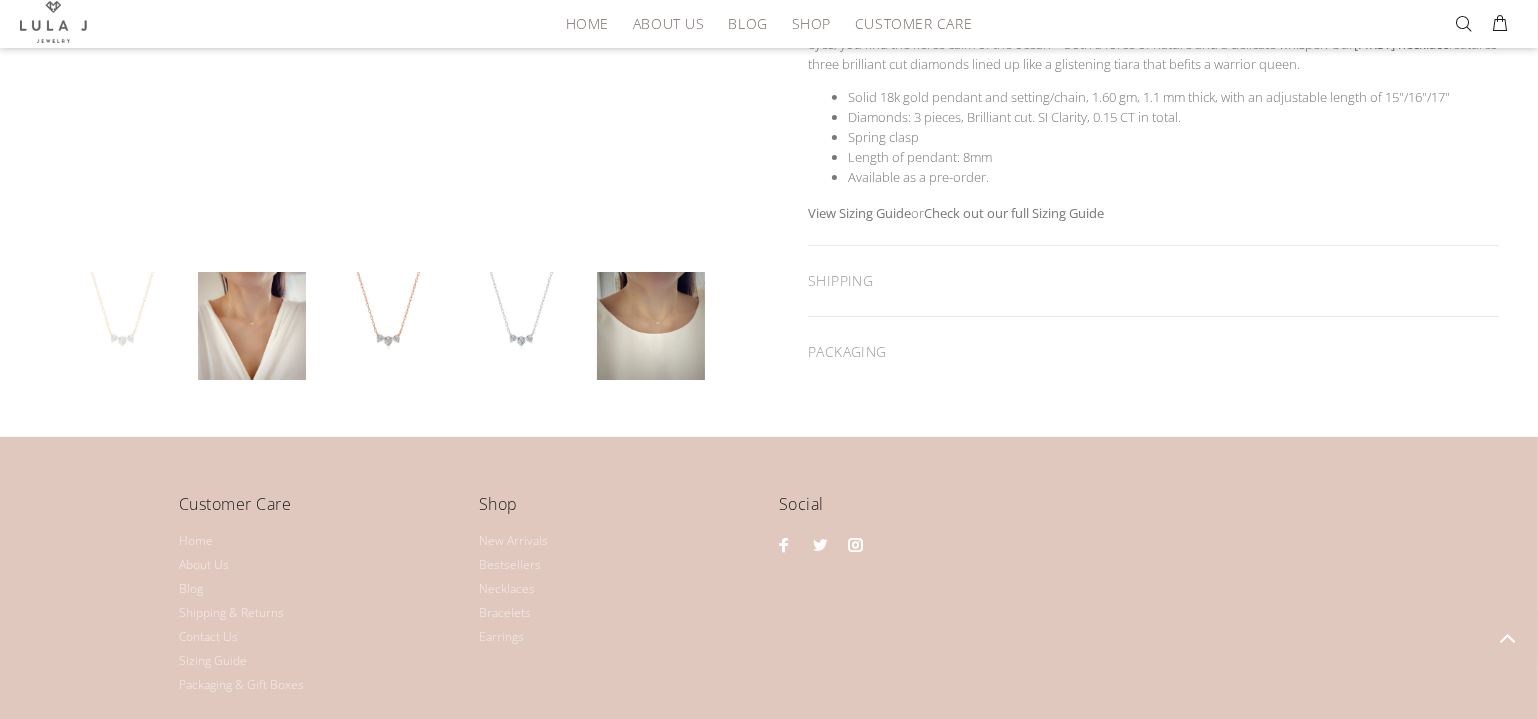 scroll, scrollTop: 484, scrollLeft: 0, axis: vertical 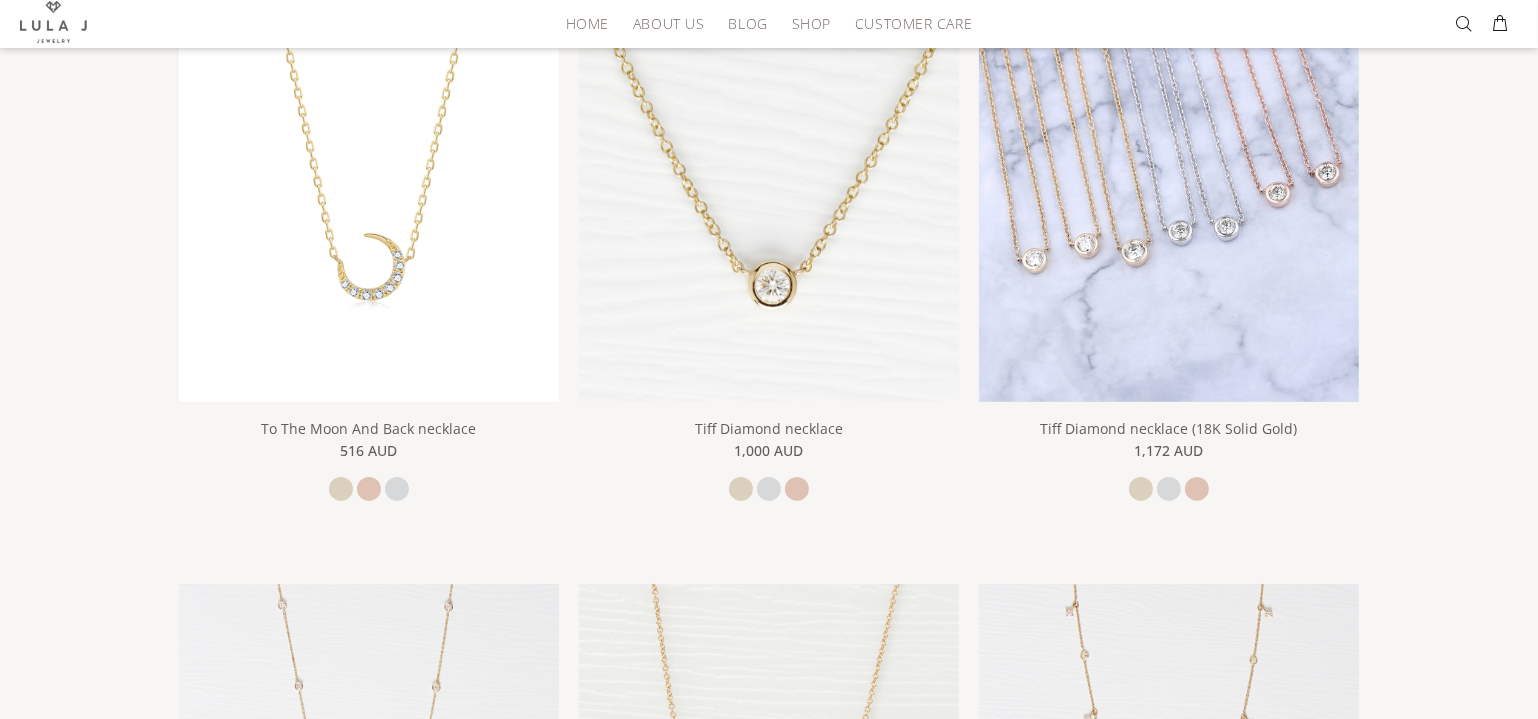 click at bounding box center [1169, 212] 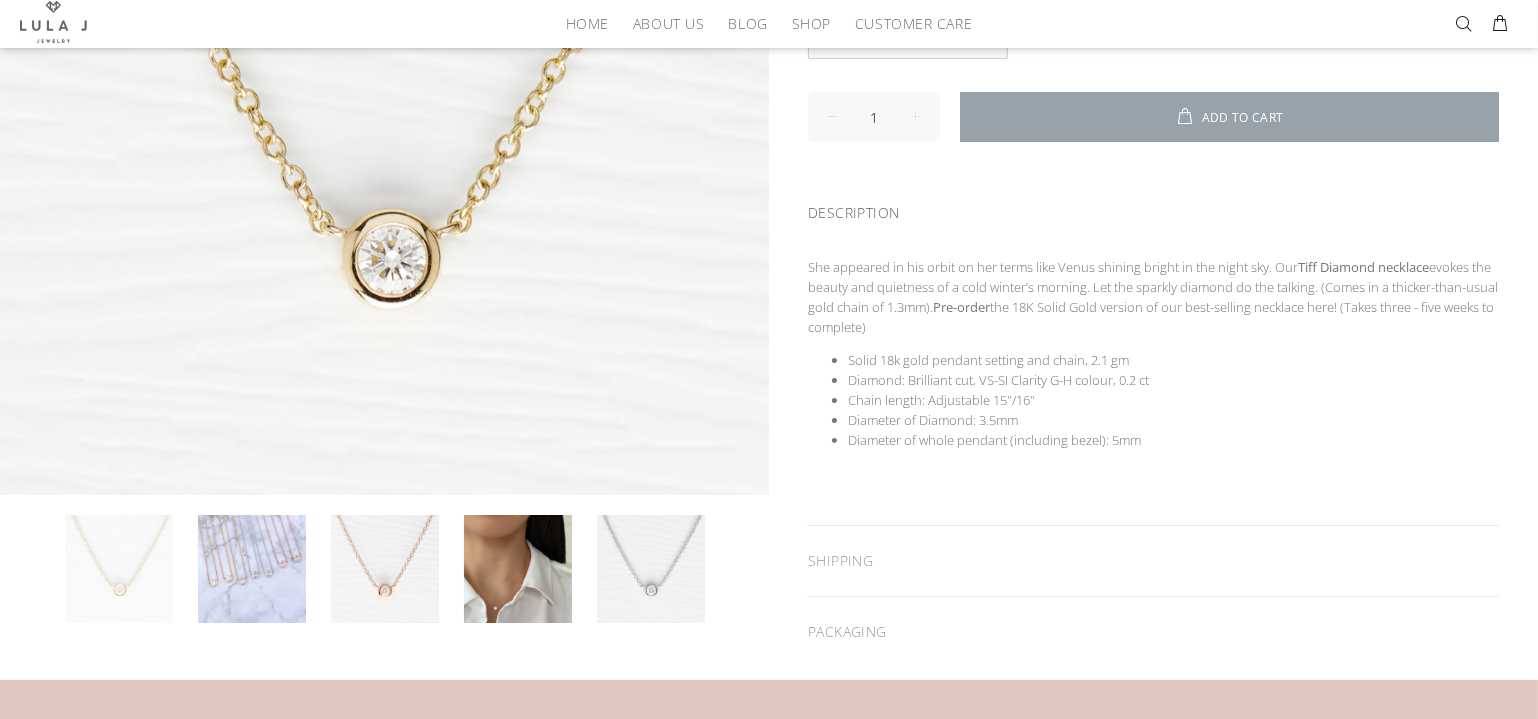 scroll, scrollTop: 727, scrollLeft: 0, axis: vertical 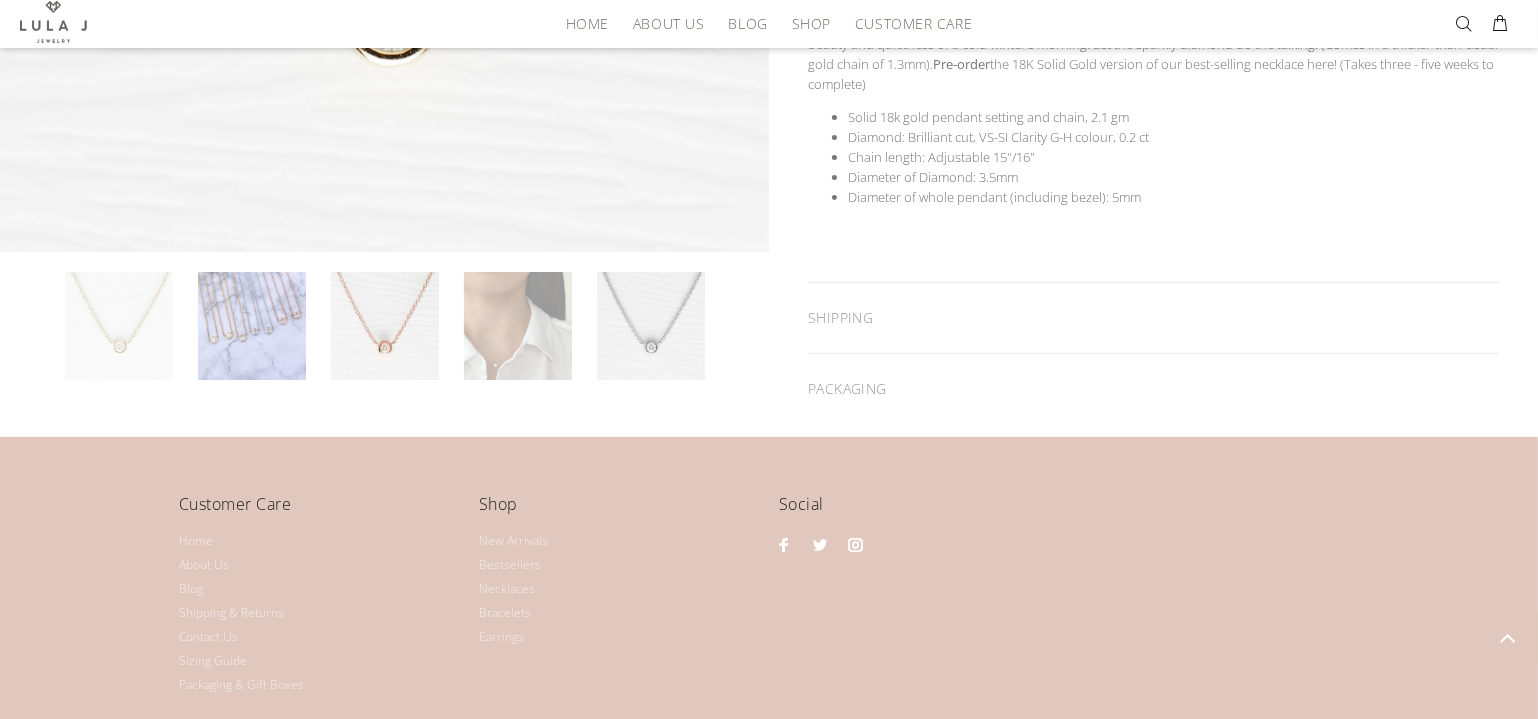click at bounding box center (518, 326) 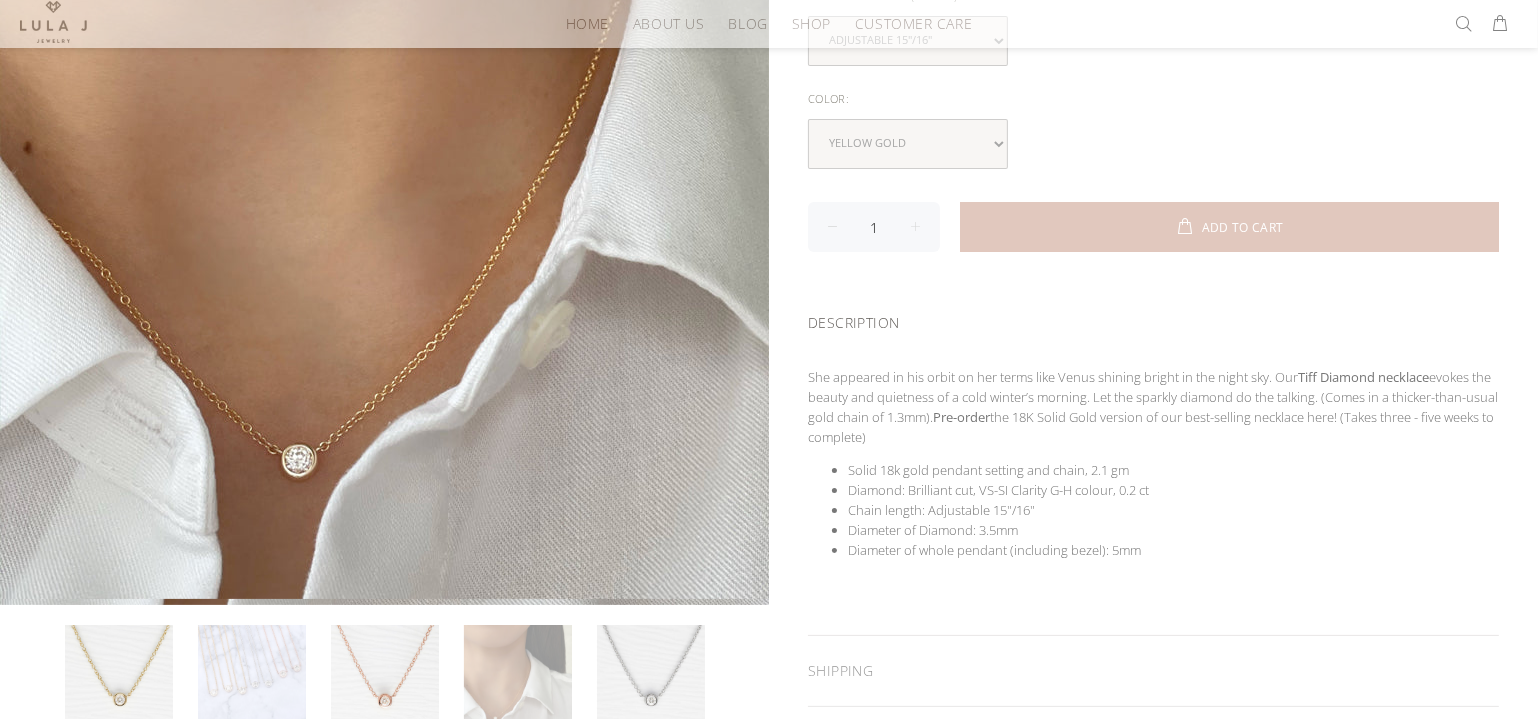 scroll, scrollTop: 484, scrollLeft: 0, axis: vertical 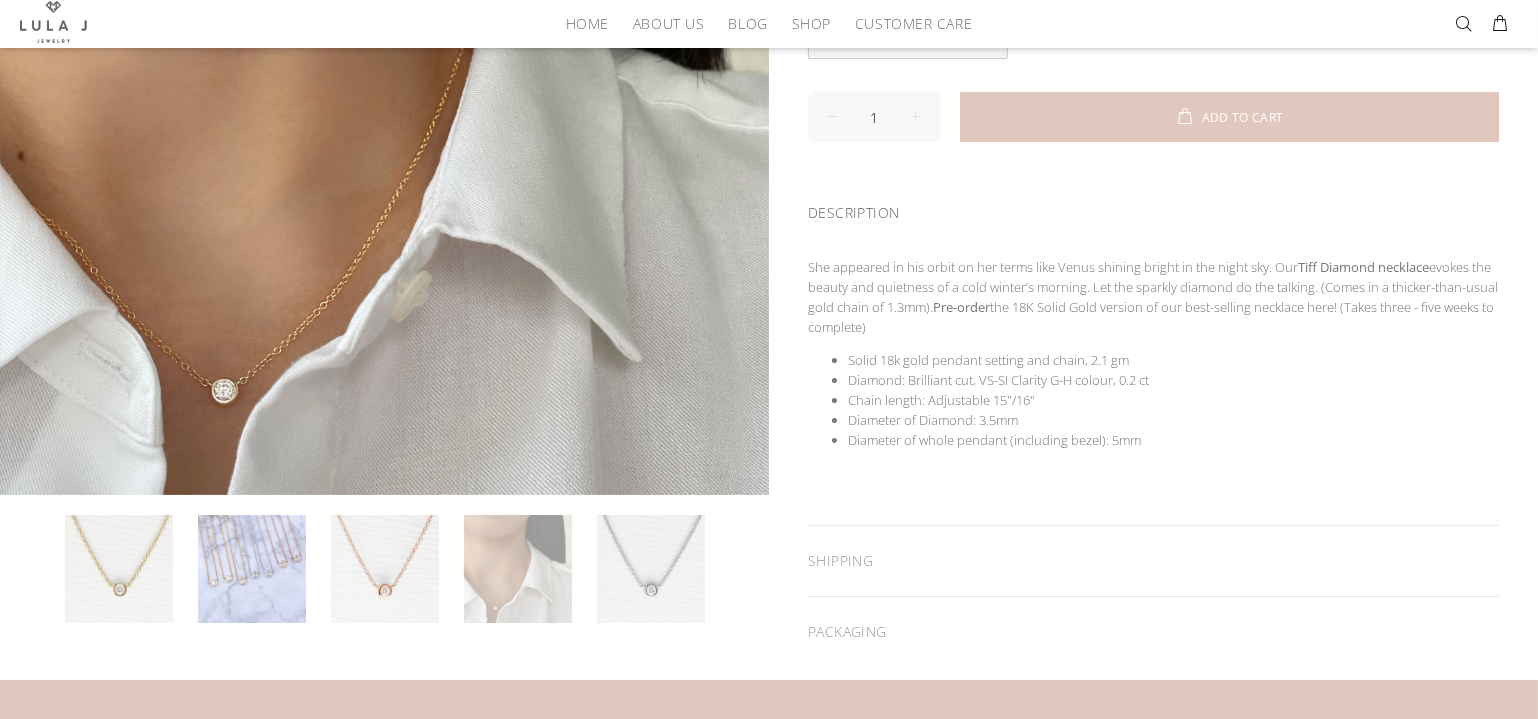 click at bounding box center (518, 569) 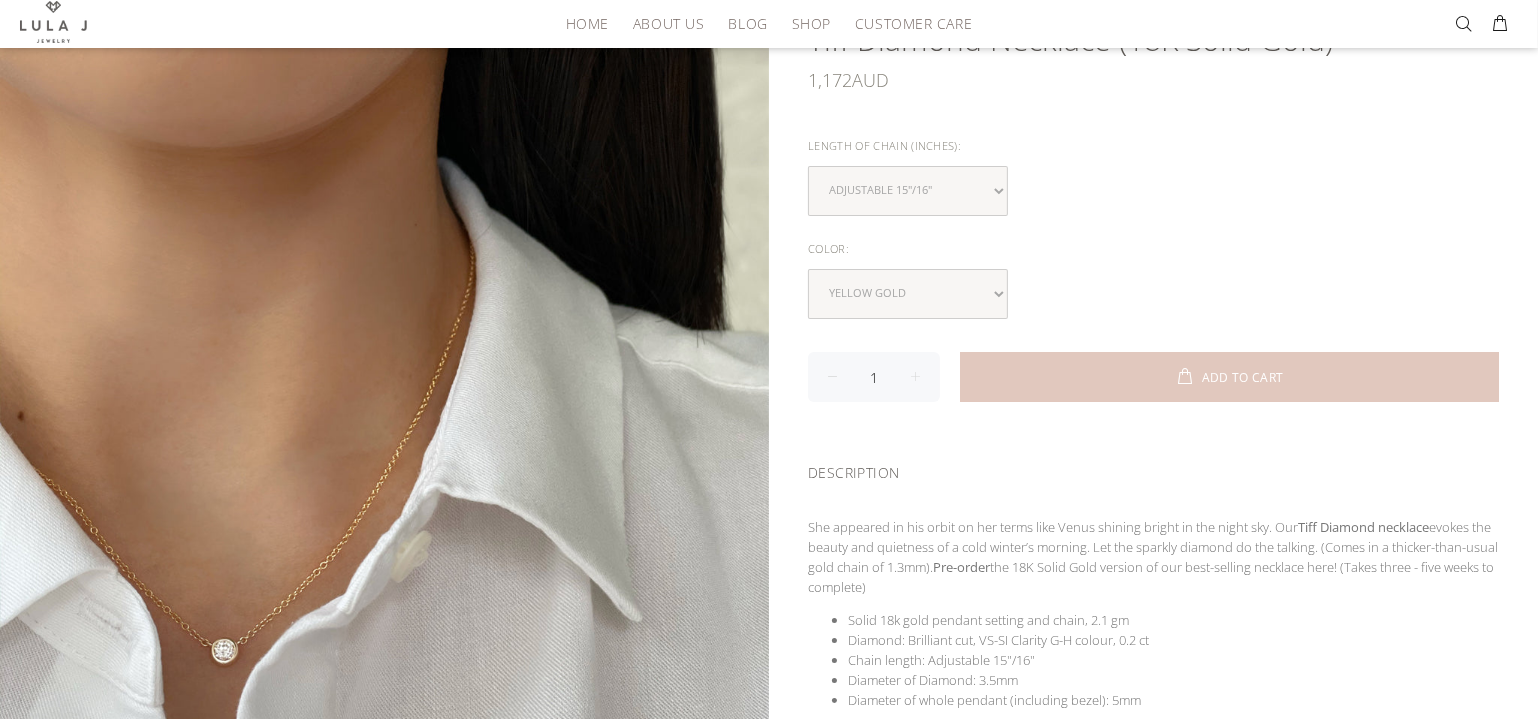 scroll, scrollTop: 0, scrollLeft: 0, axis: both 